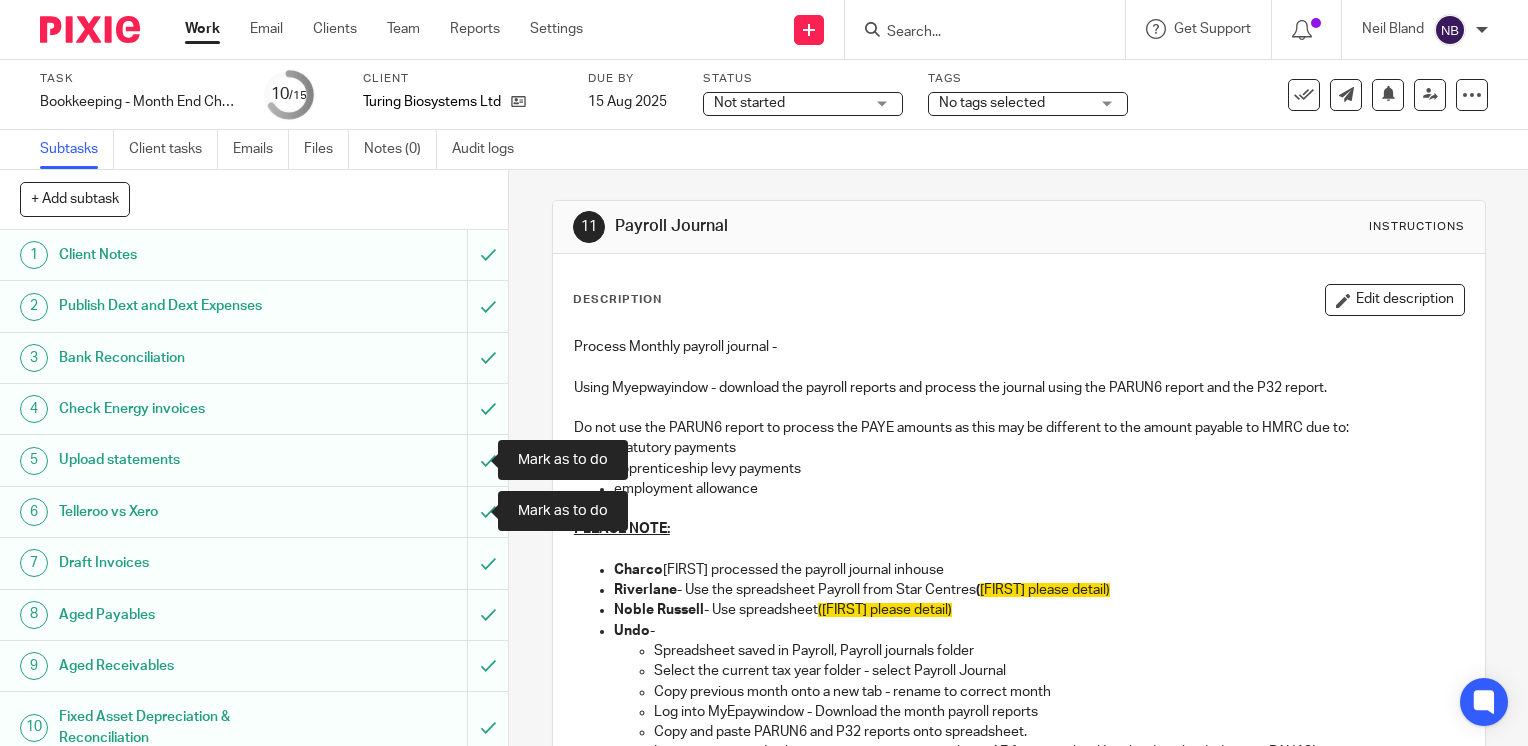 scroll, scrollTop: 0, scrollLeft: 0, axis: both 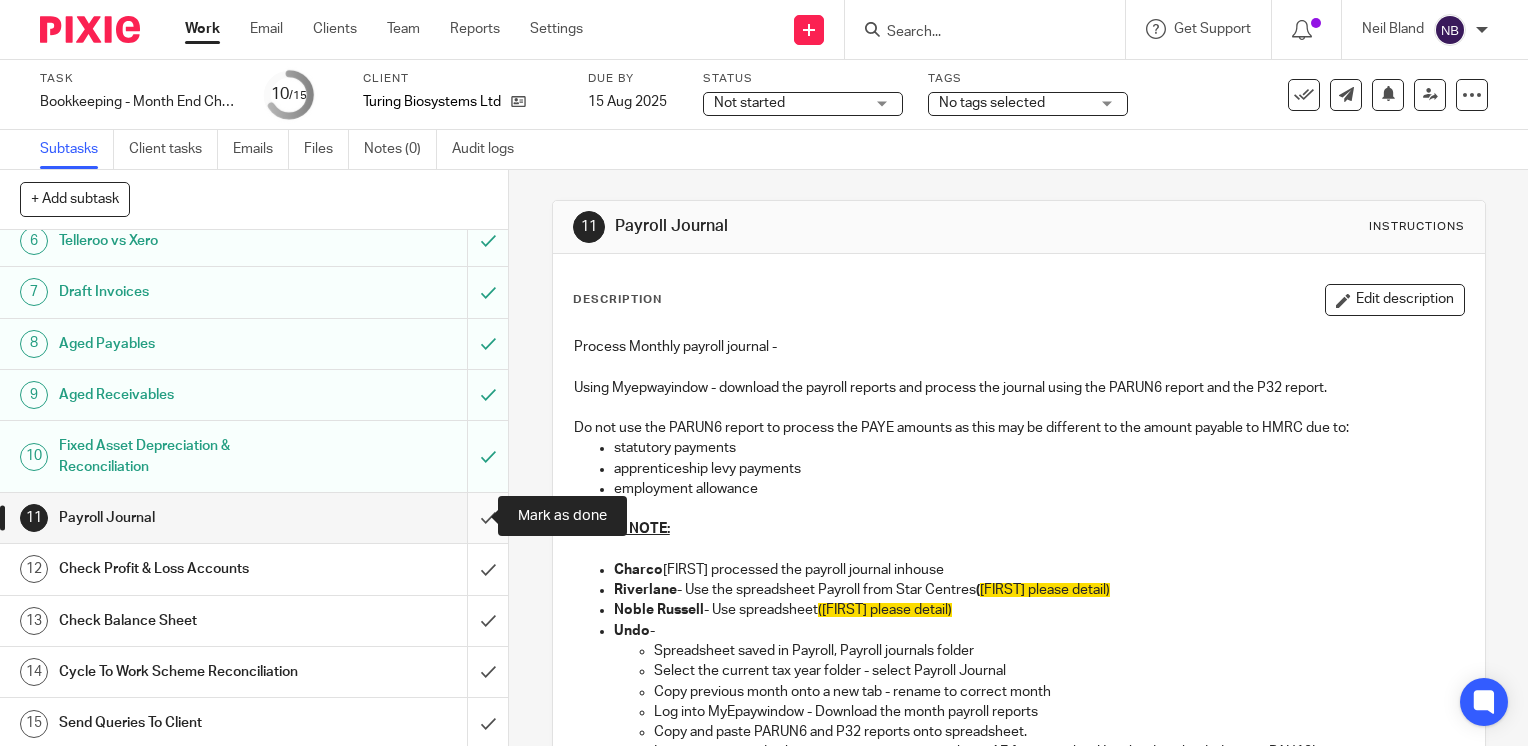 click at bounding box center [254, 518] 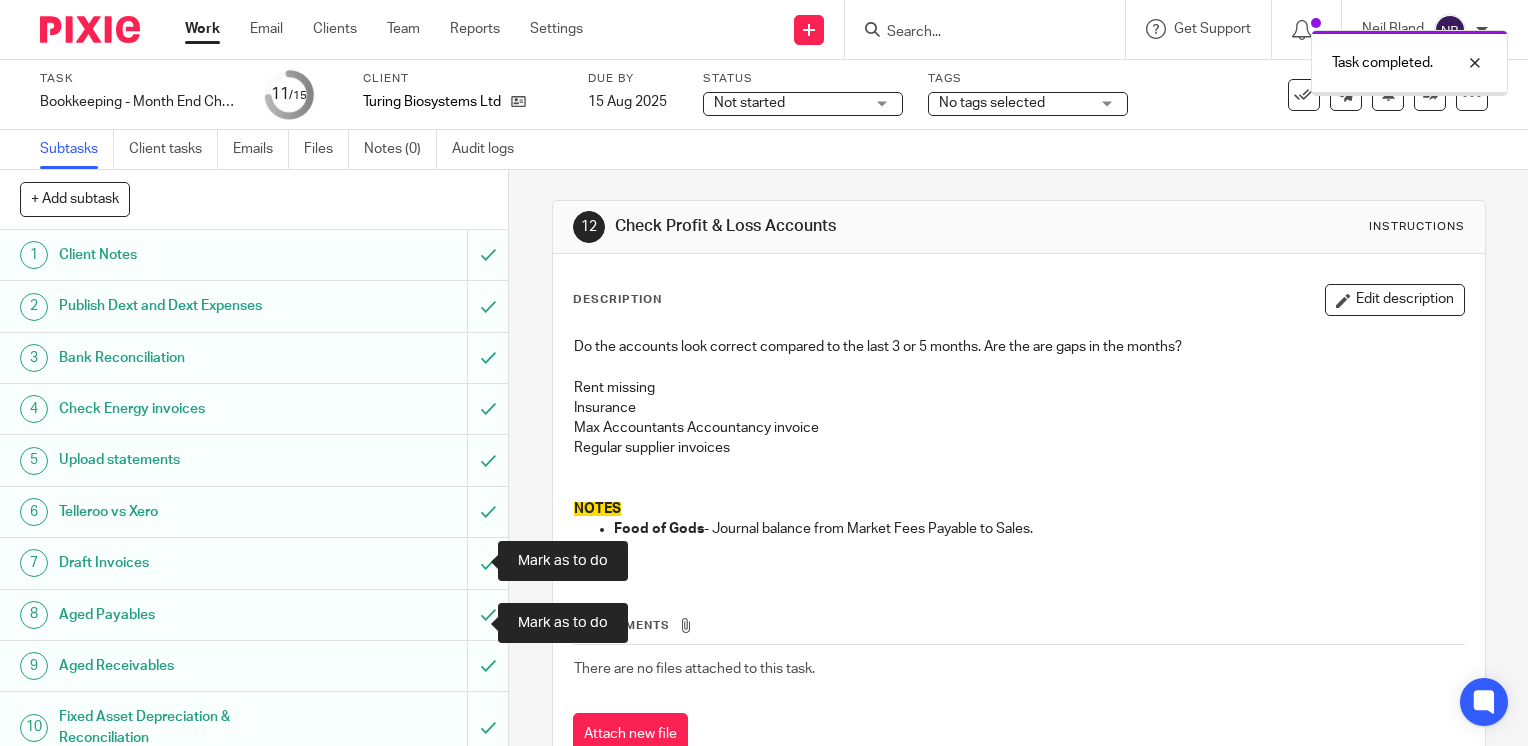 scroll, scrollTop: 0, scrollLeft: 0, axis: both 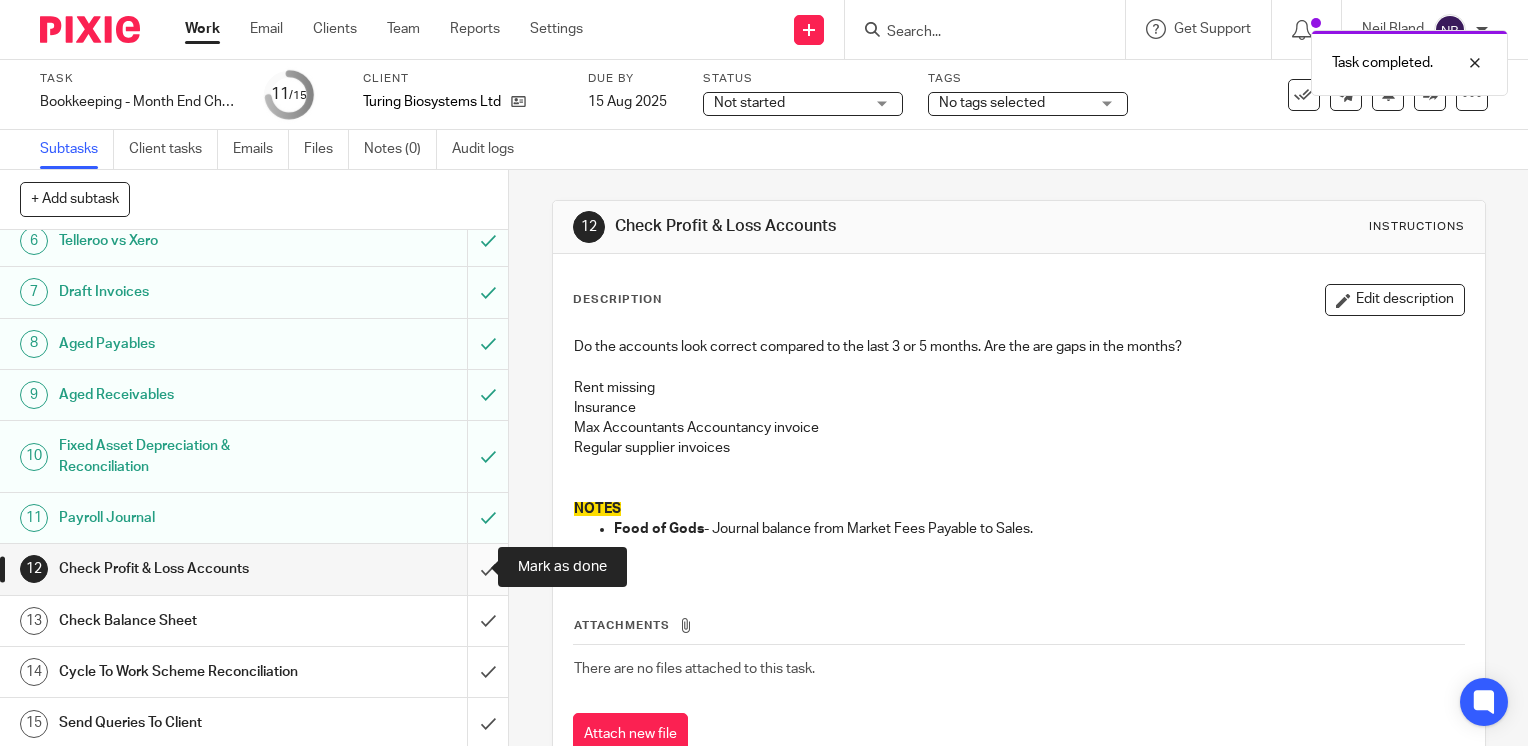 click at bounding box center (254, 569) 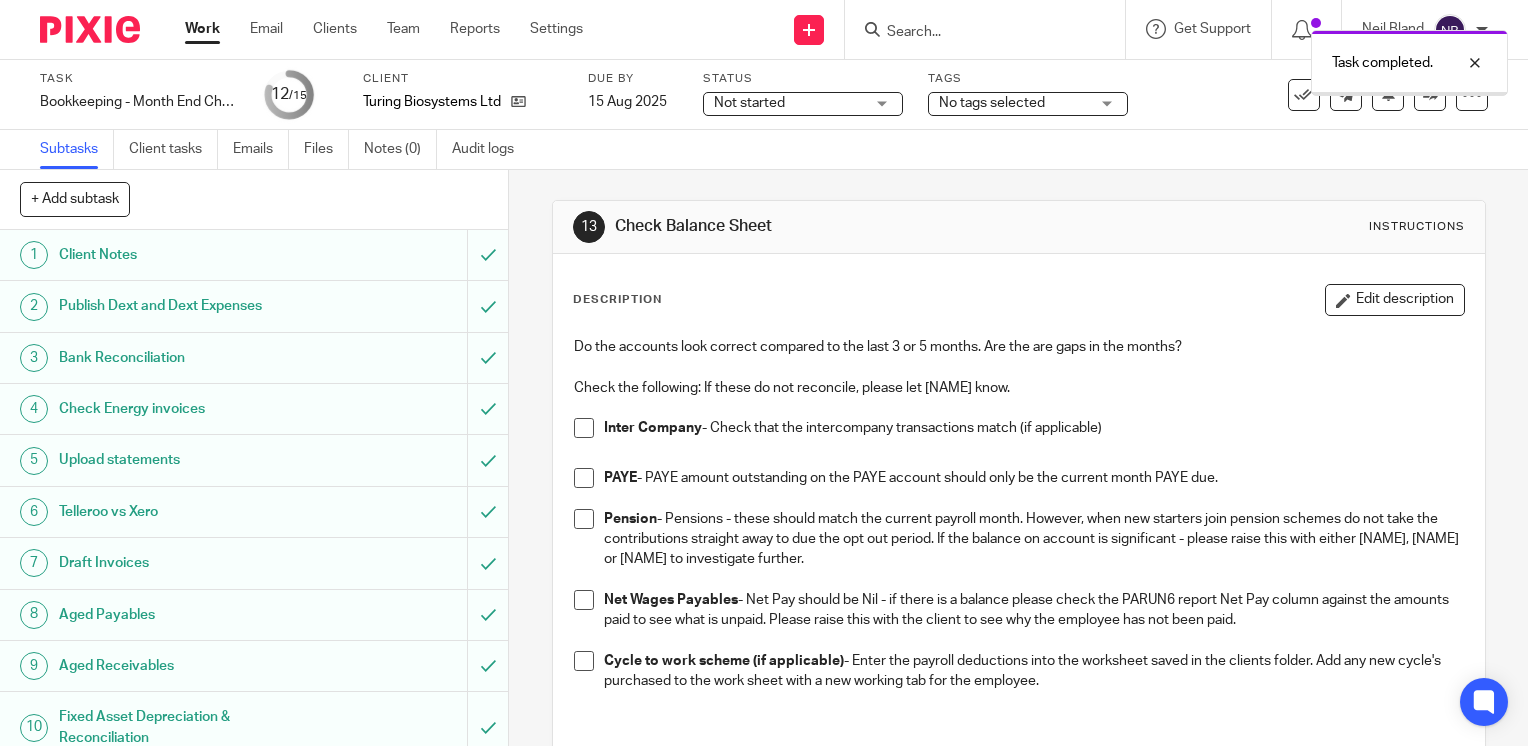 scroll, scrollTop: 0, scrollLeft: 0, axis: both 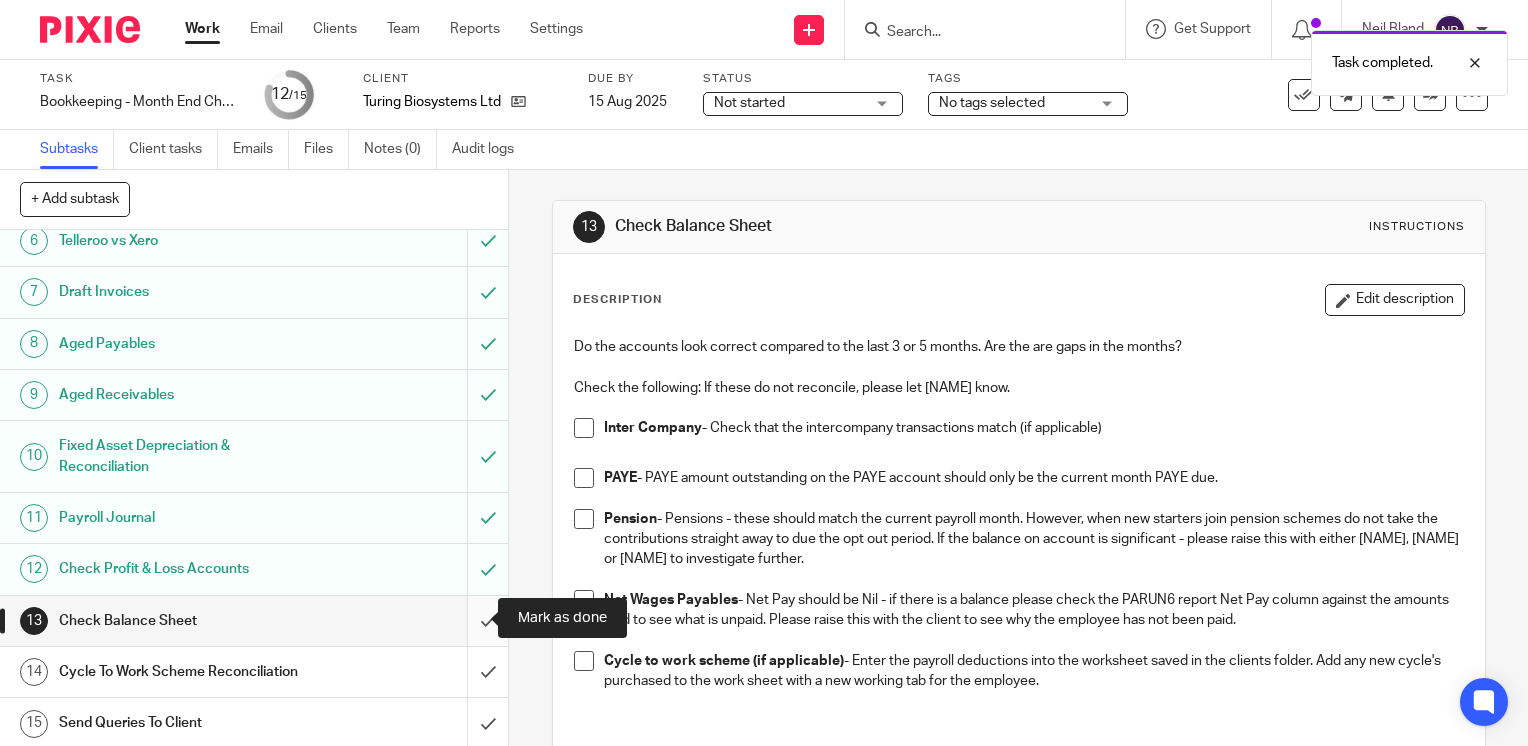 click at bounding box center (254, 621) 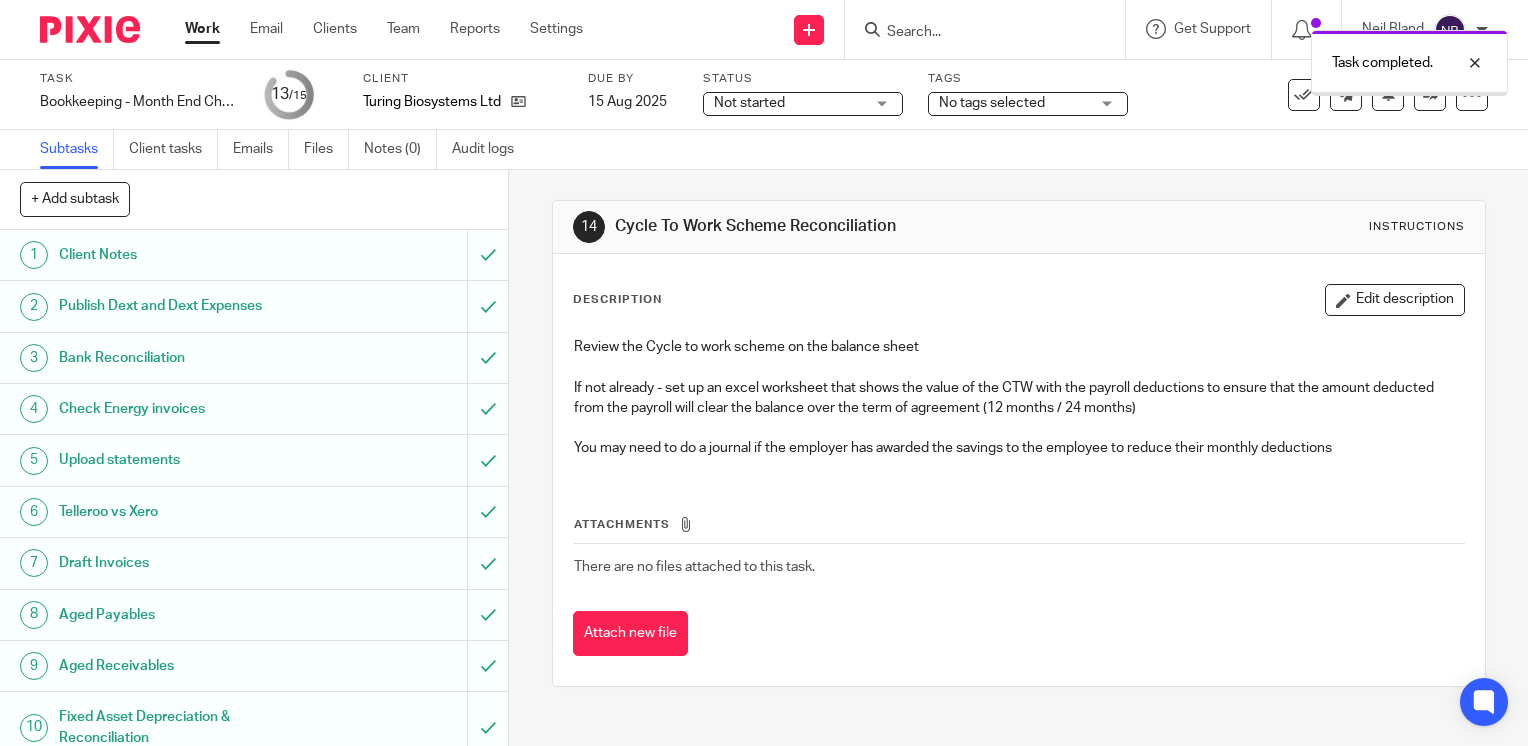 scroll, scrollTop: 0, scrollLeft: 0, axis: both 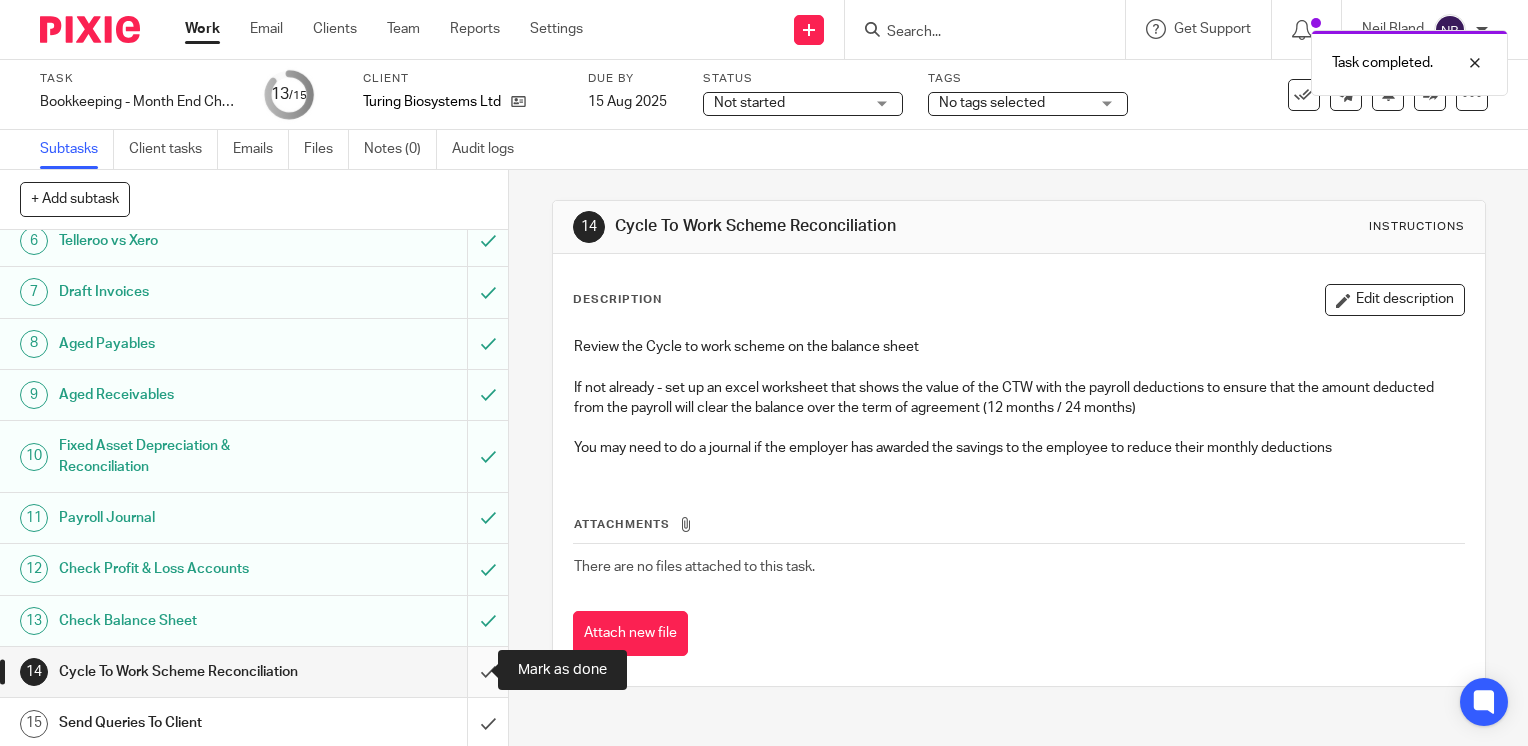 click at bounding box center [254, 672] 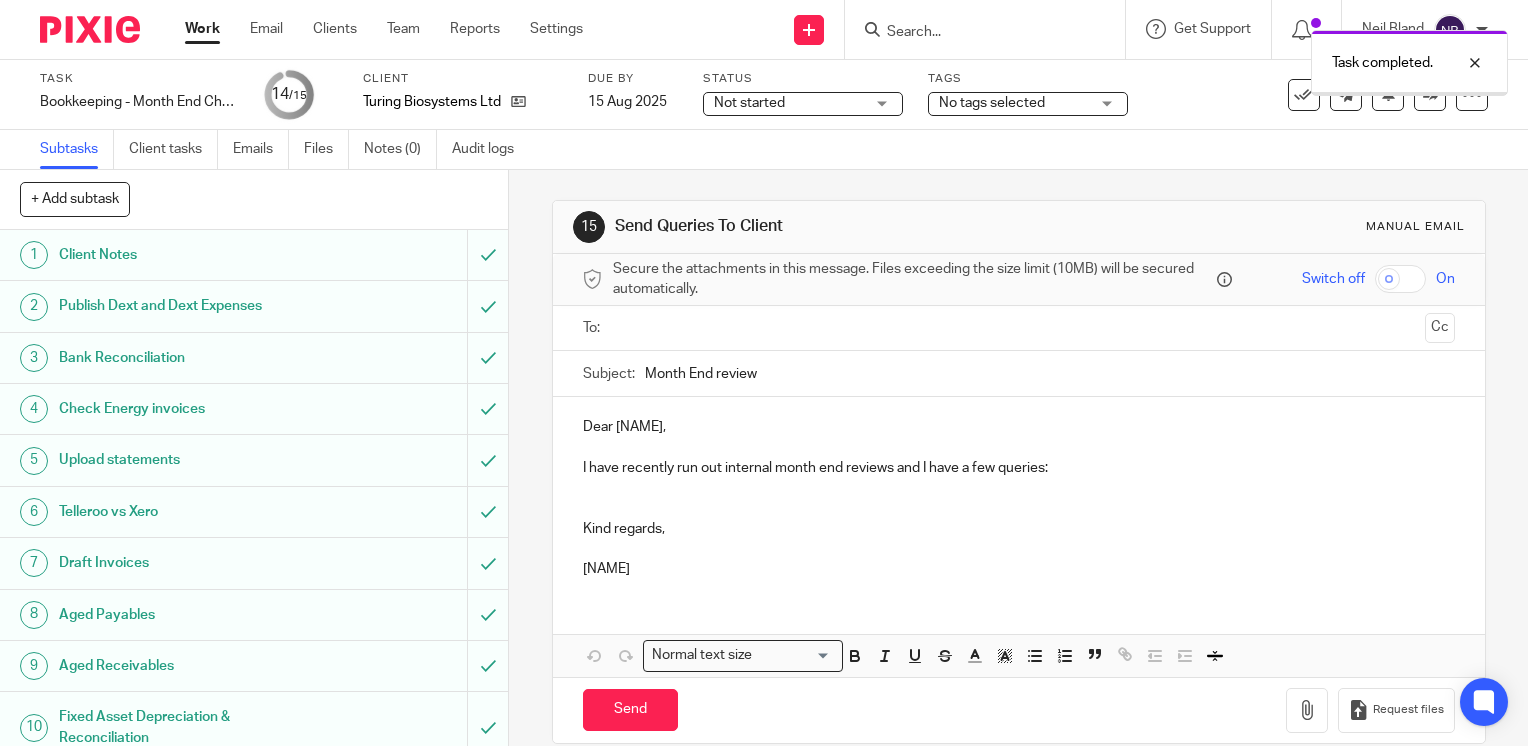 scroll, scrollTop: 0, scrollLeft: 0, axis: both 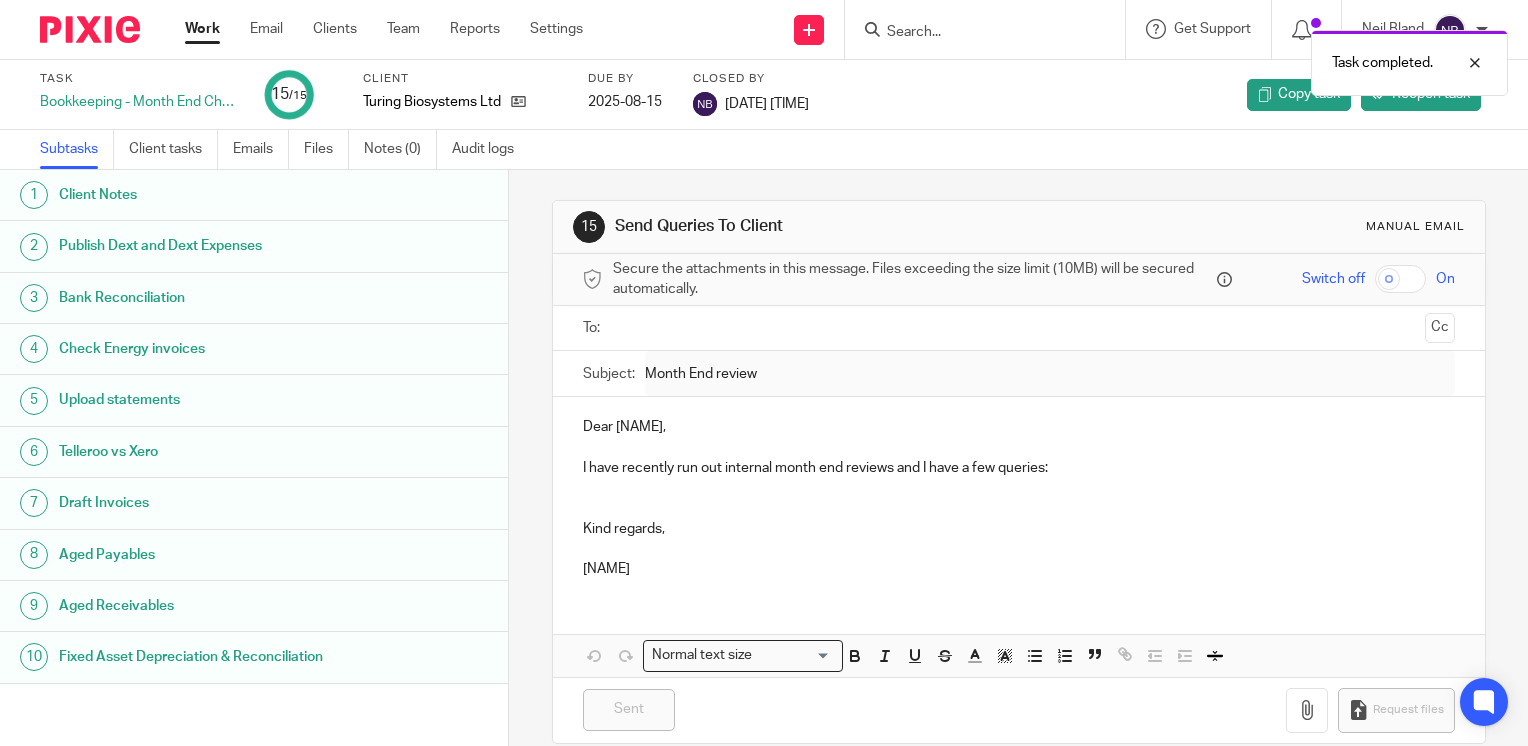 click on "Work" at bounding box center (202, 29) 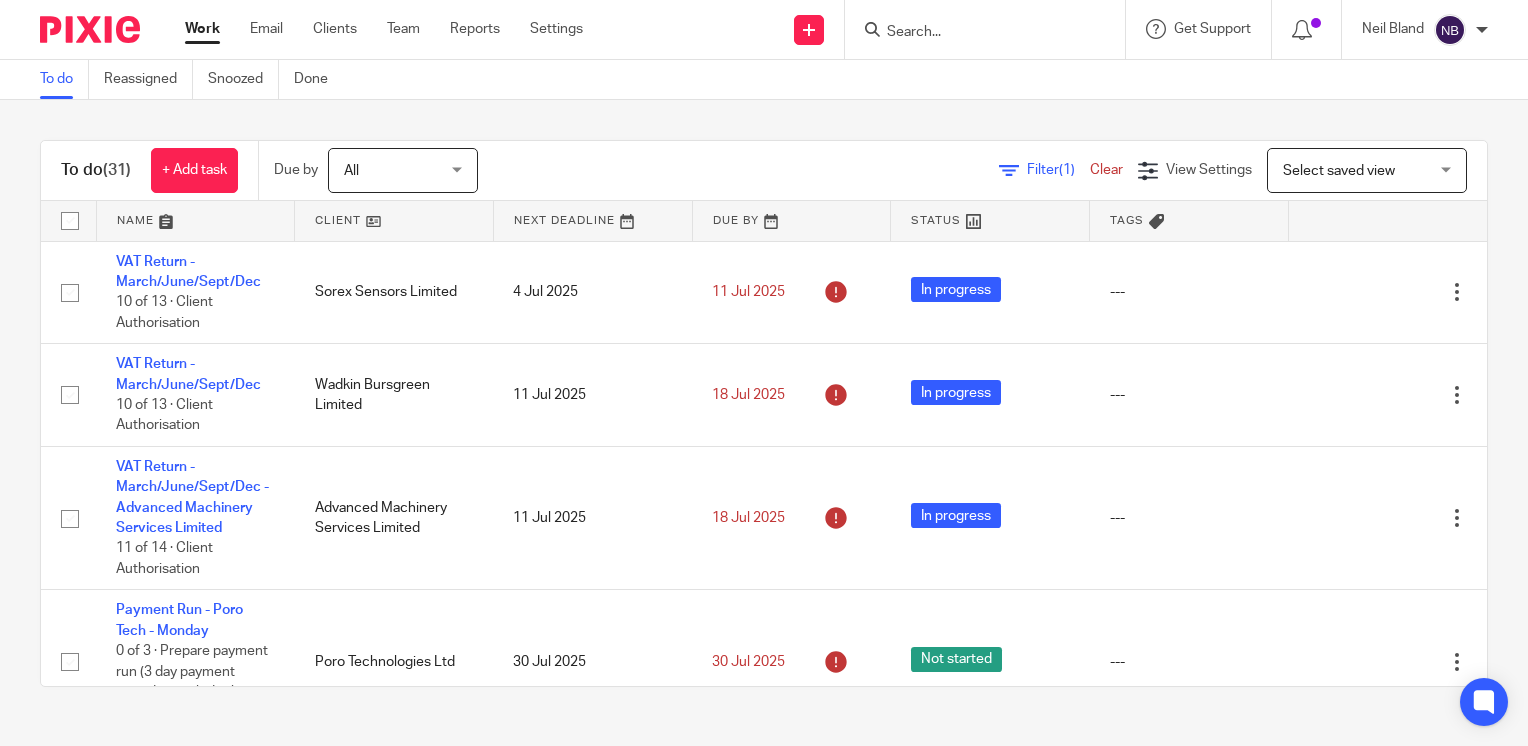 scroll, scrollTop: 0, scrollLeft: 0, axis: both 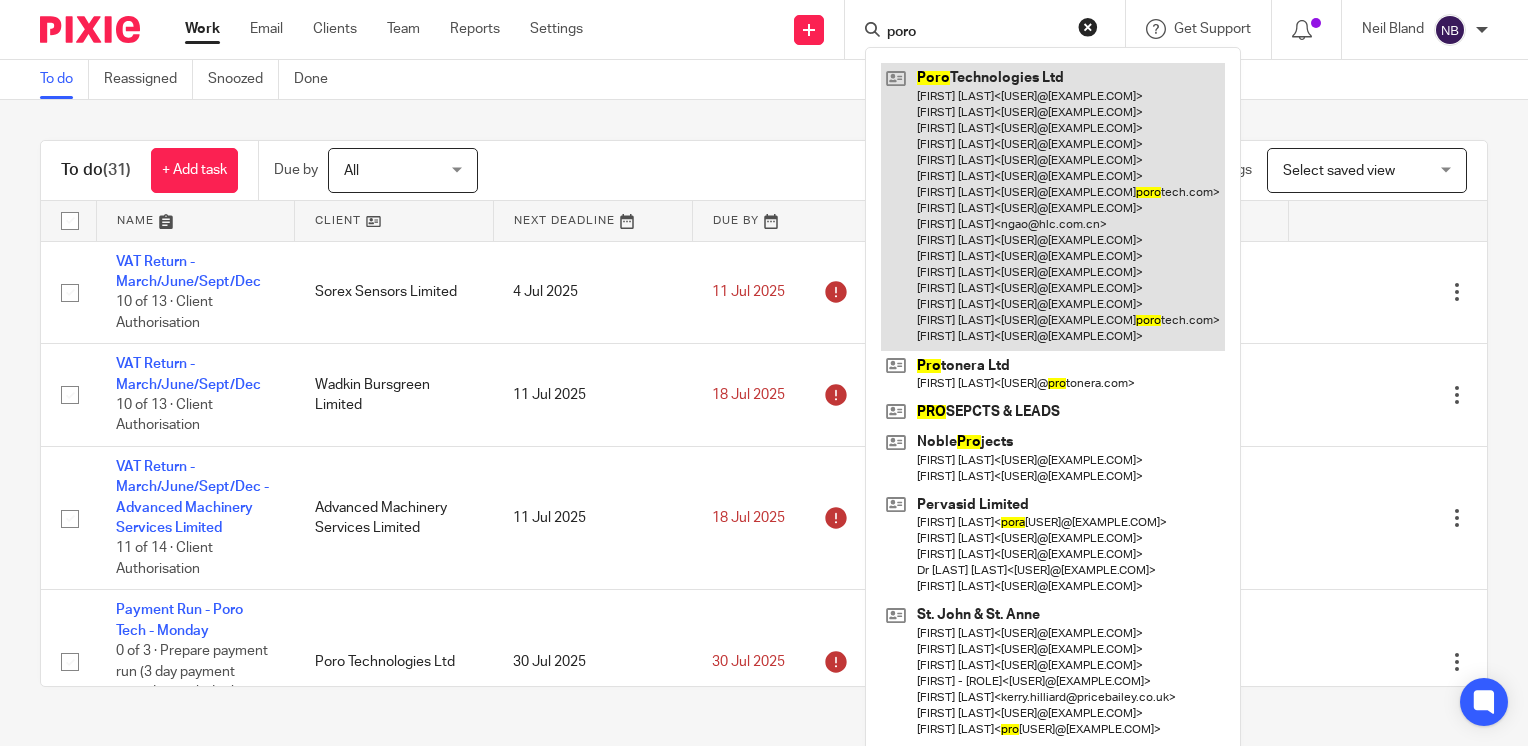 type on "poro" 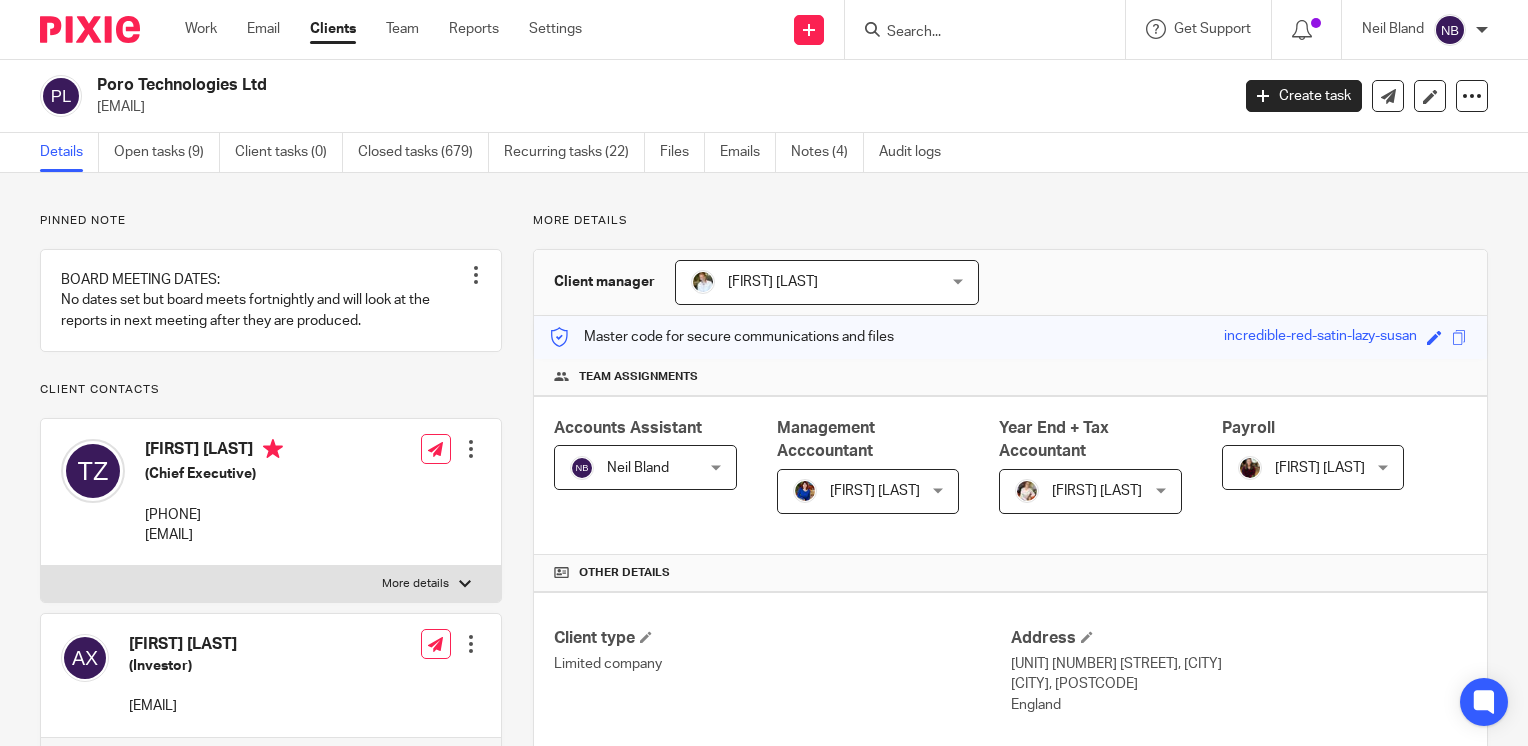 scroll, scrollTop: 0, scrollLeft: 0, axis: both 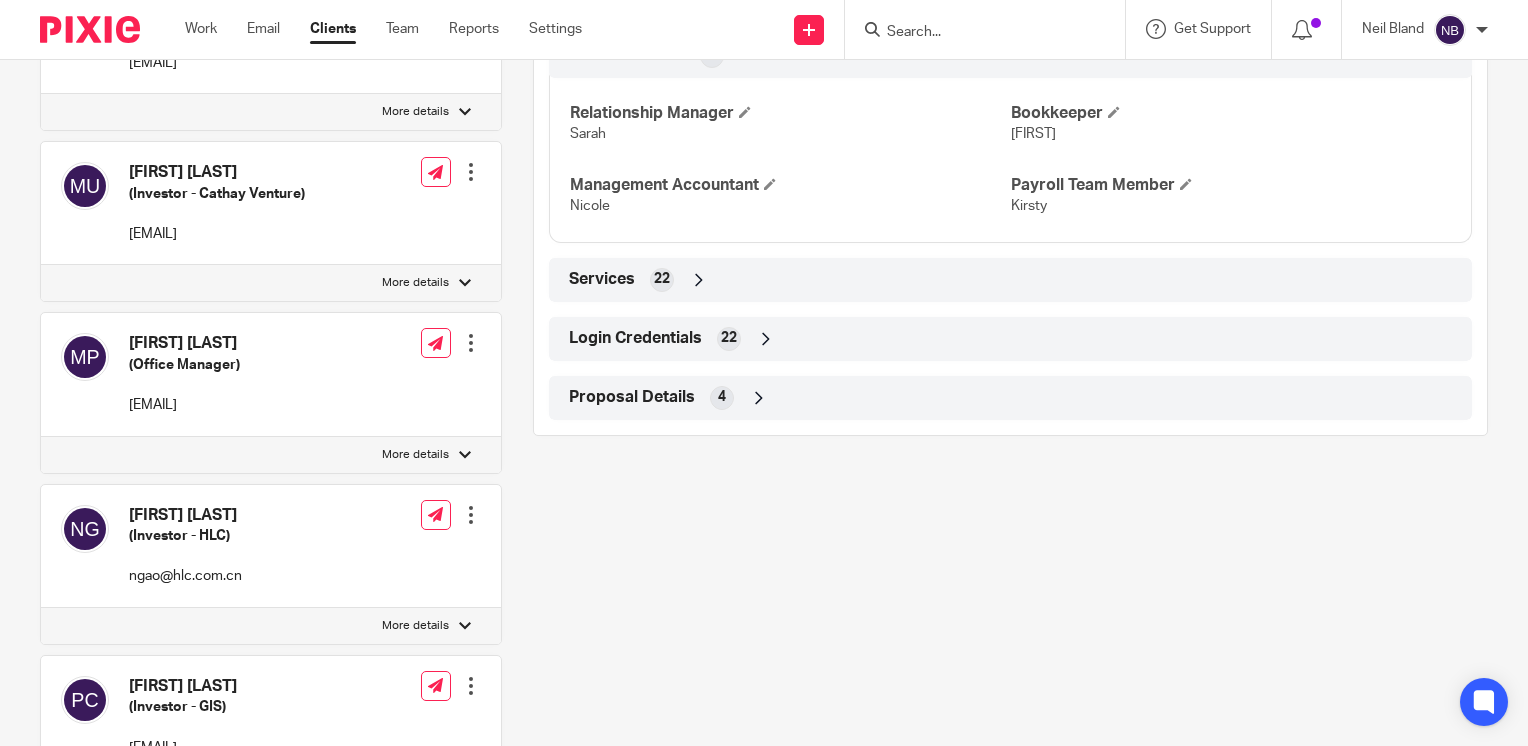 click on "Login Credentials   22" at bounding box center [1010, 339] 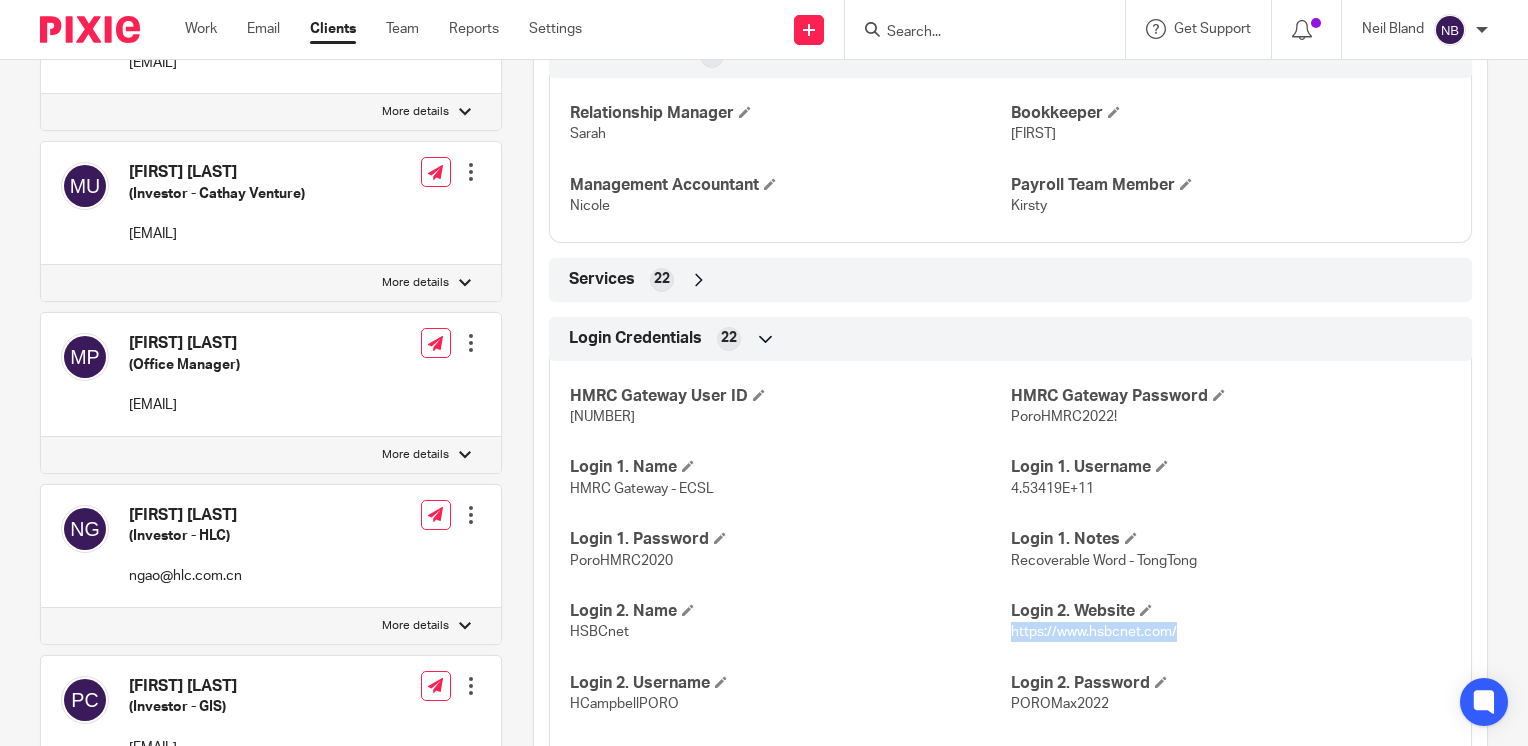 drag, startPoint x: 1180, startPoint y: 629, endPoint x: 1000, endPoint y: 631, distance: 180.01111 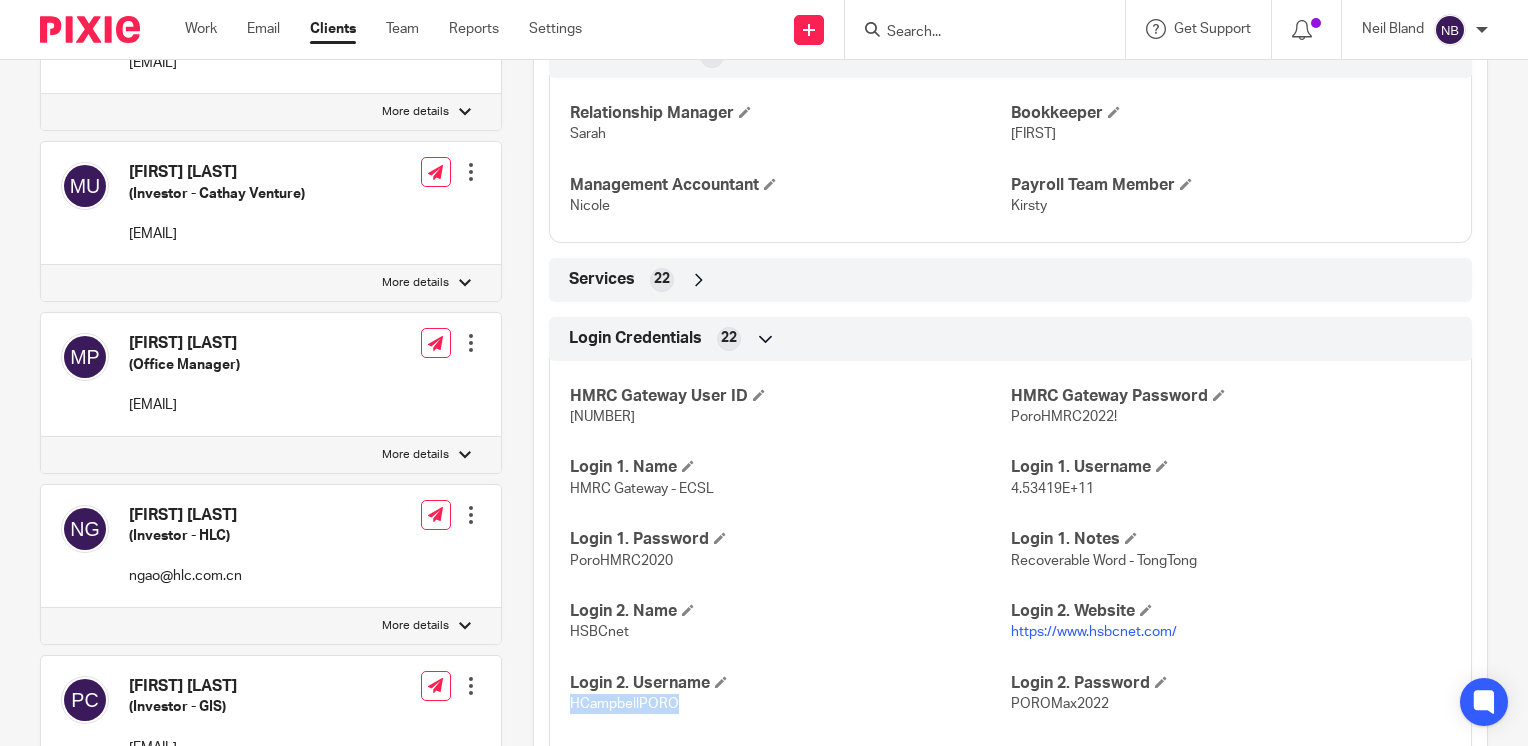 drag, startPoint x: 675, startPoint y: 702, endPoint x: 563, endPoint y: 700, distance: 112.01785 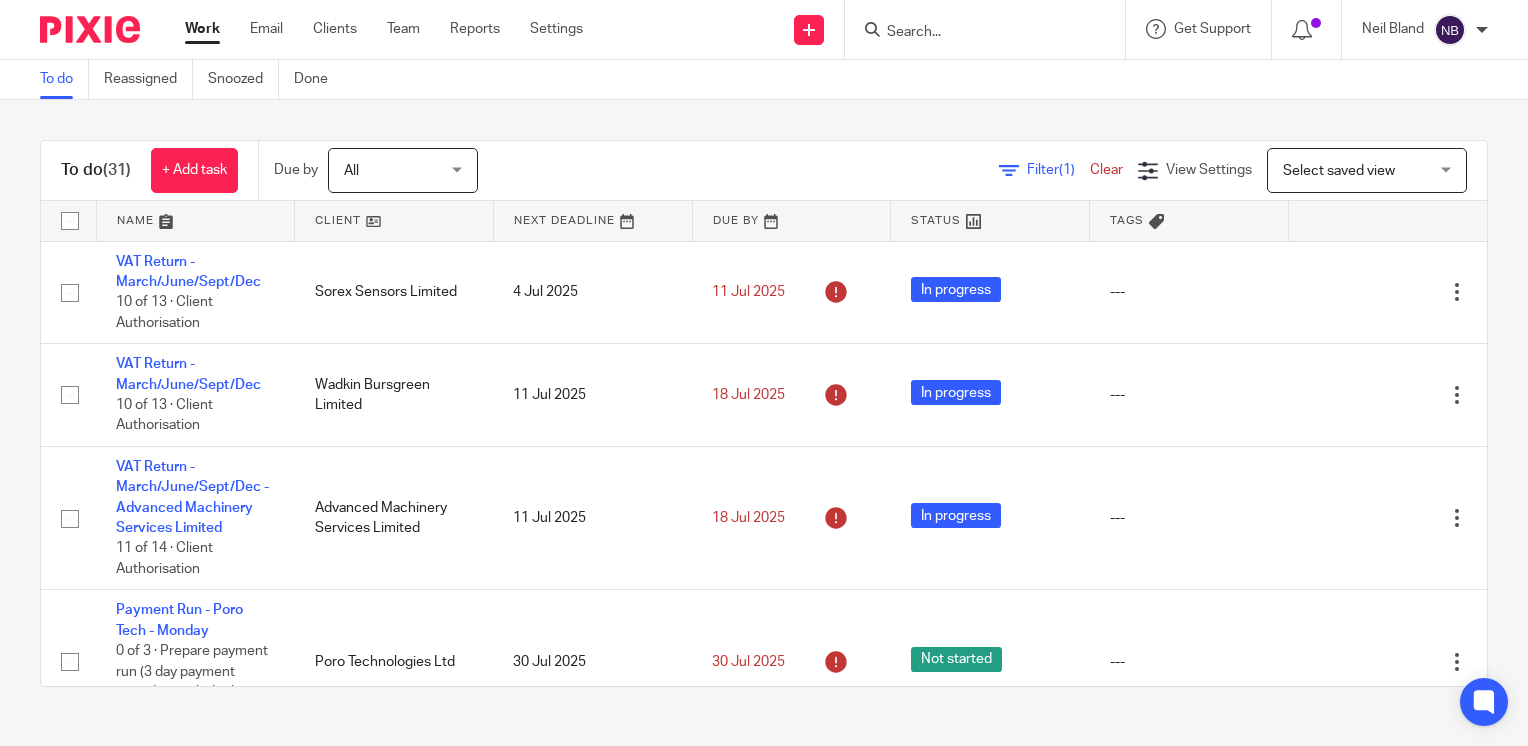 scroll, scrollTop: 0, scrollLeft: 0, axis: both 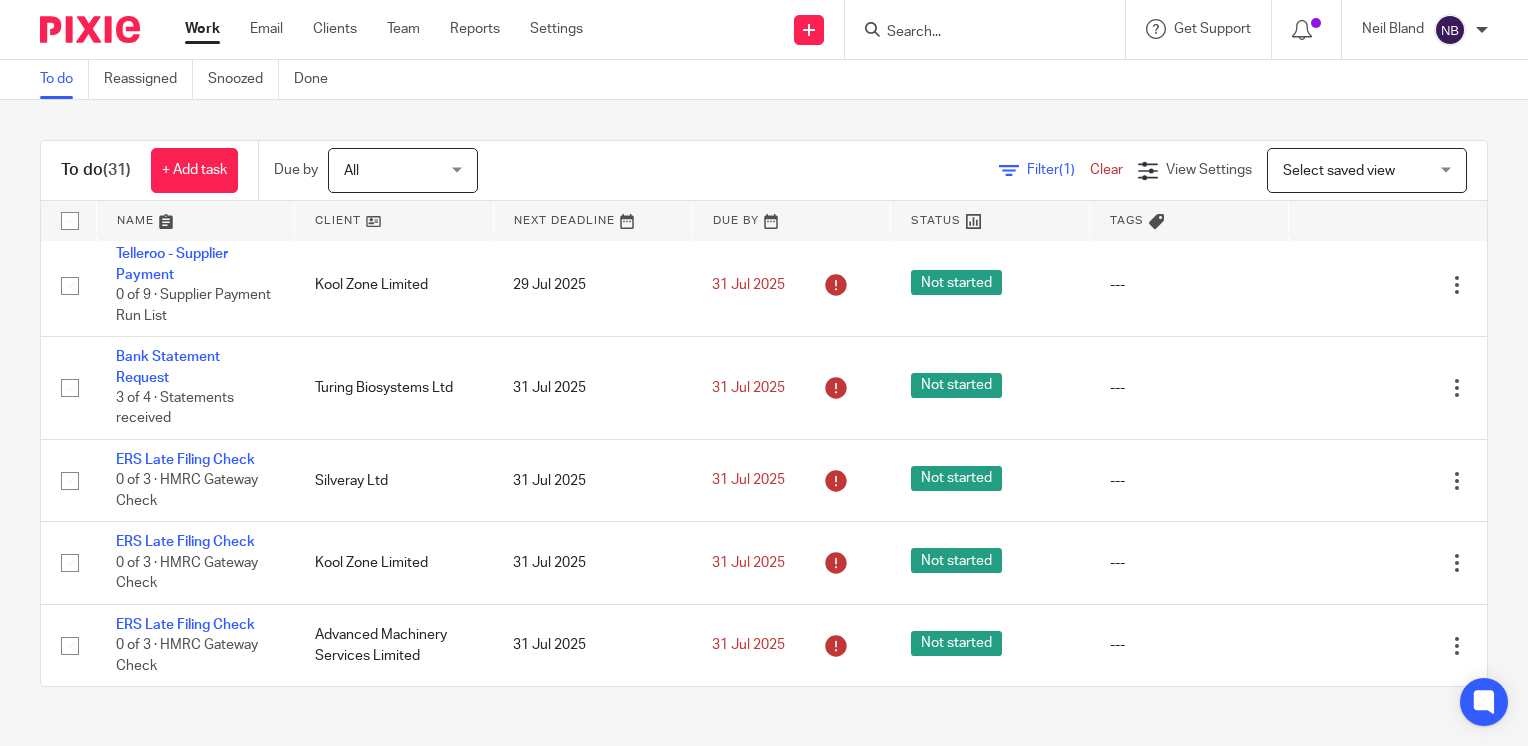 click at bounding box center [394, 221] 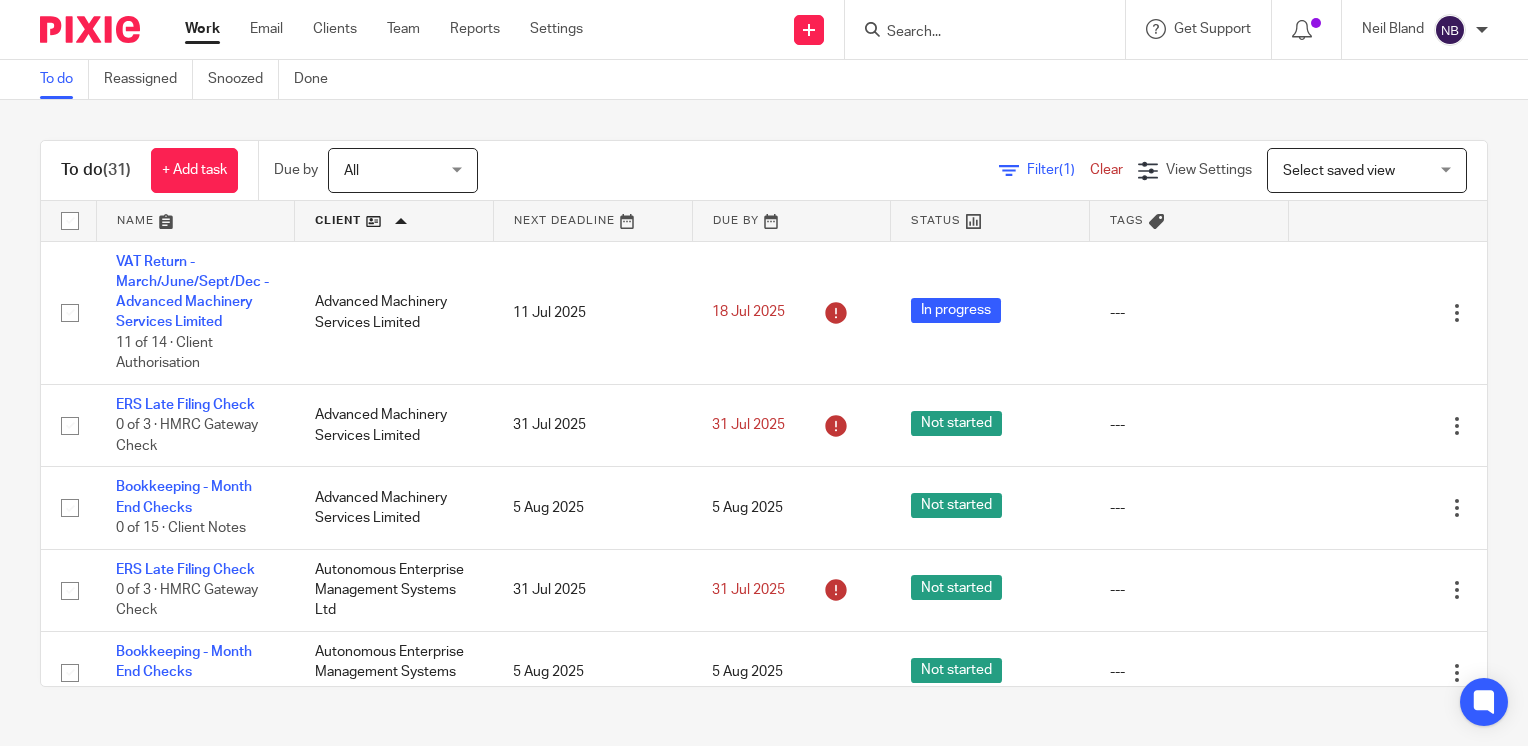 scroll, scrollTop: 0, scrollLeft: 0, axis: both 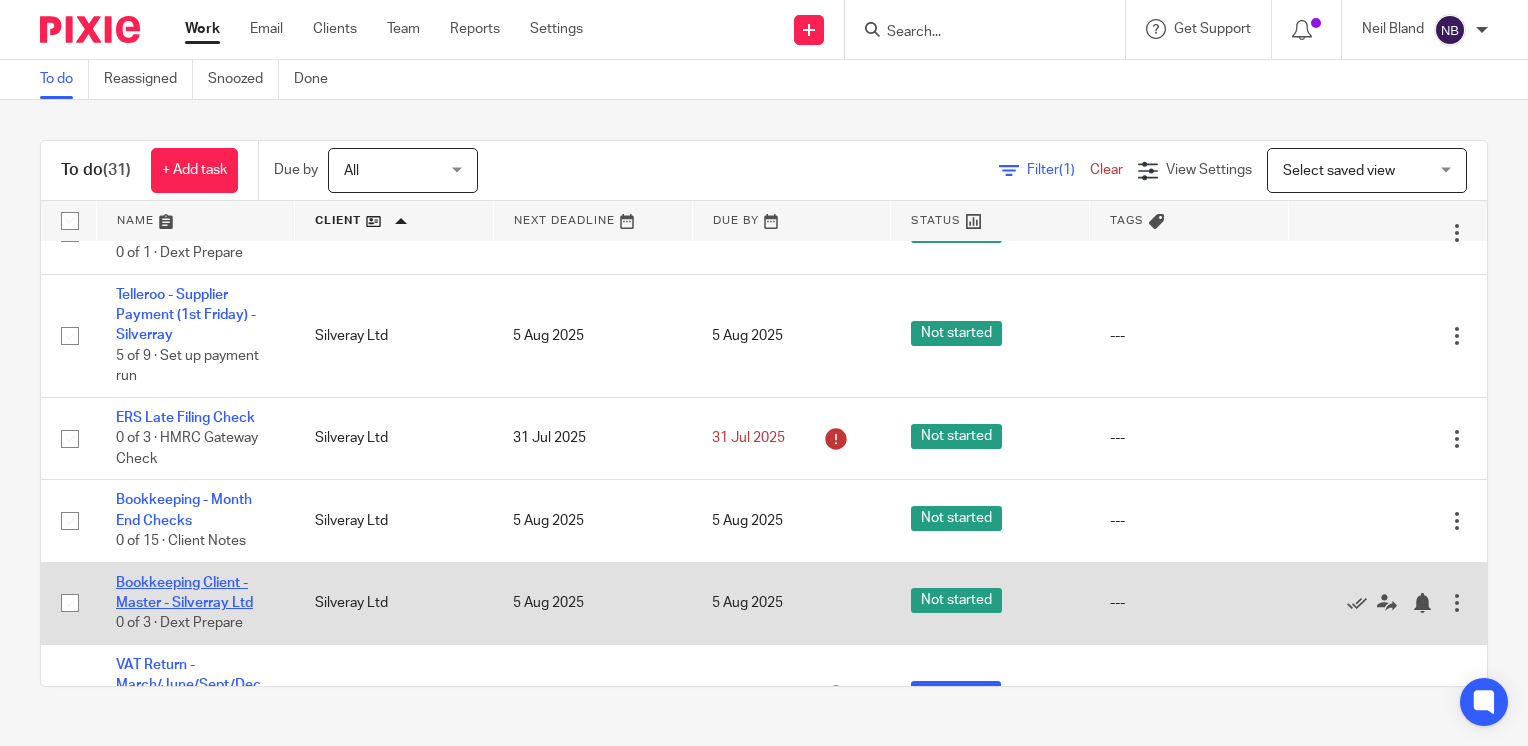 click on "Bookkeeping Client - Master - Silverray Ltd" at bounding box center [184, 593] 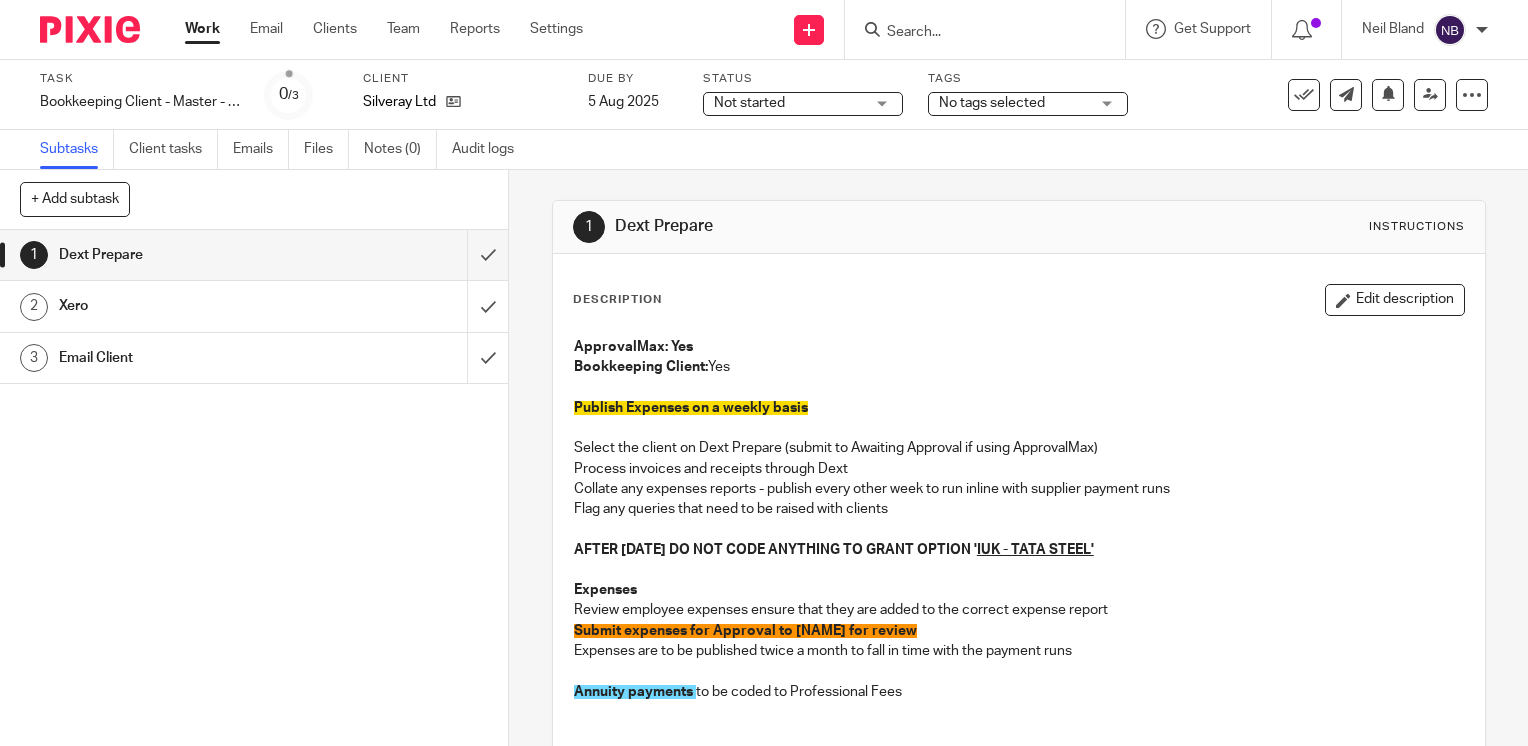 scroll, scrollTop: 0, scrollLeft: 0, axis: both 